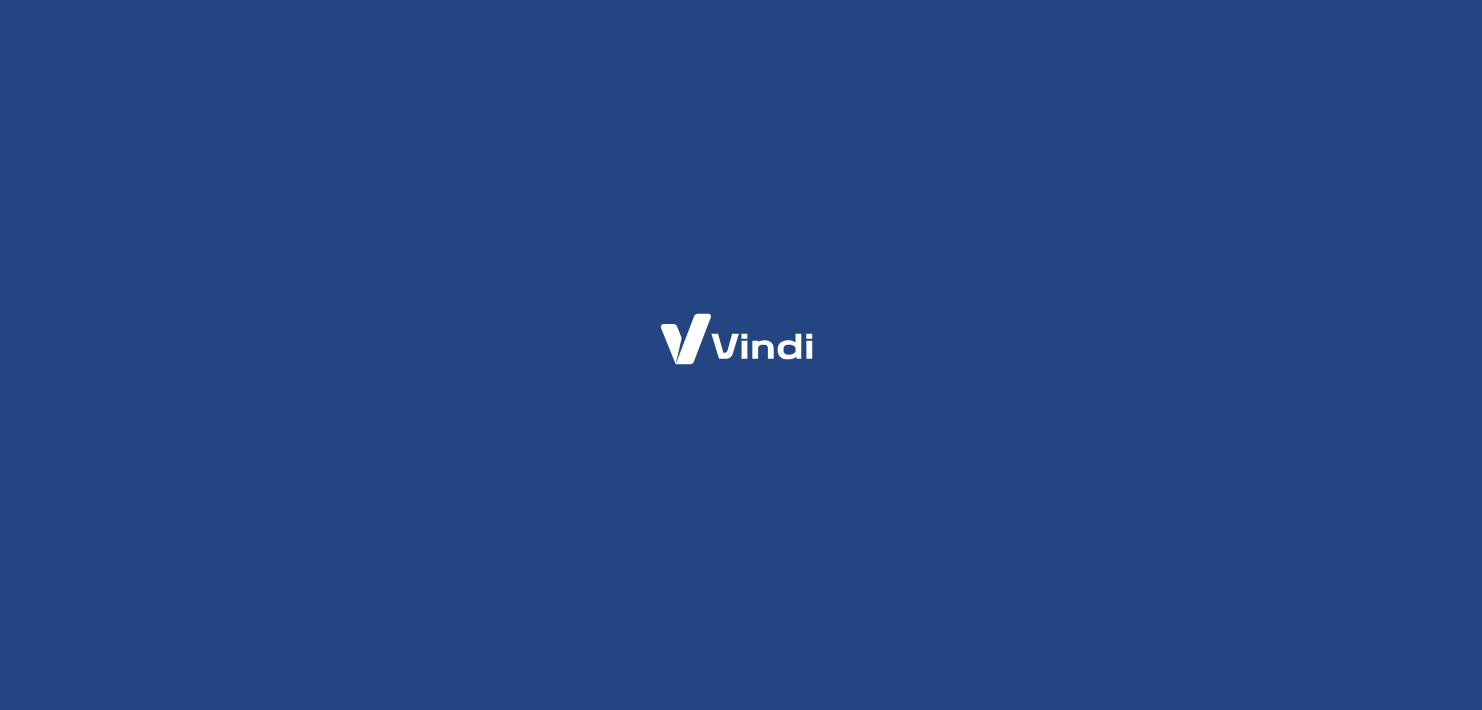 scroll, scrollTop: 0, scrollLeft: 0, axis: both 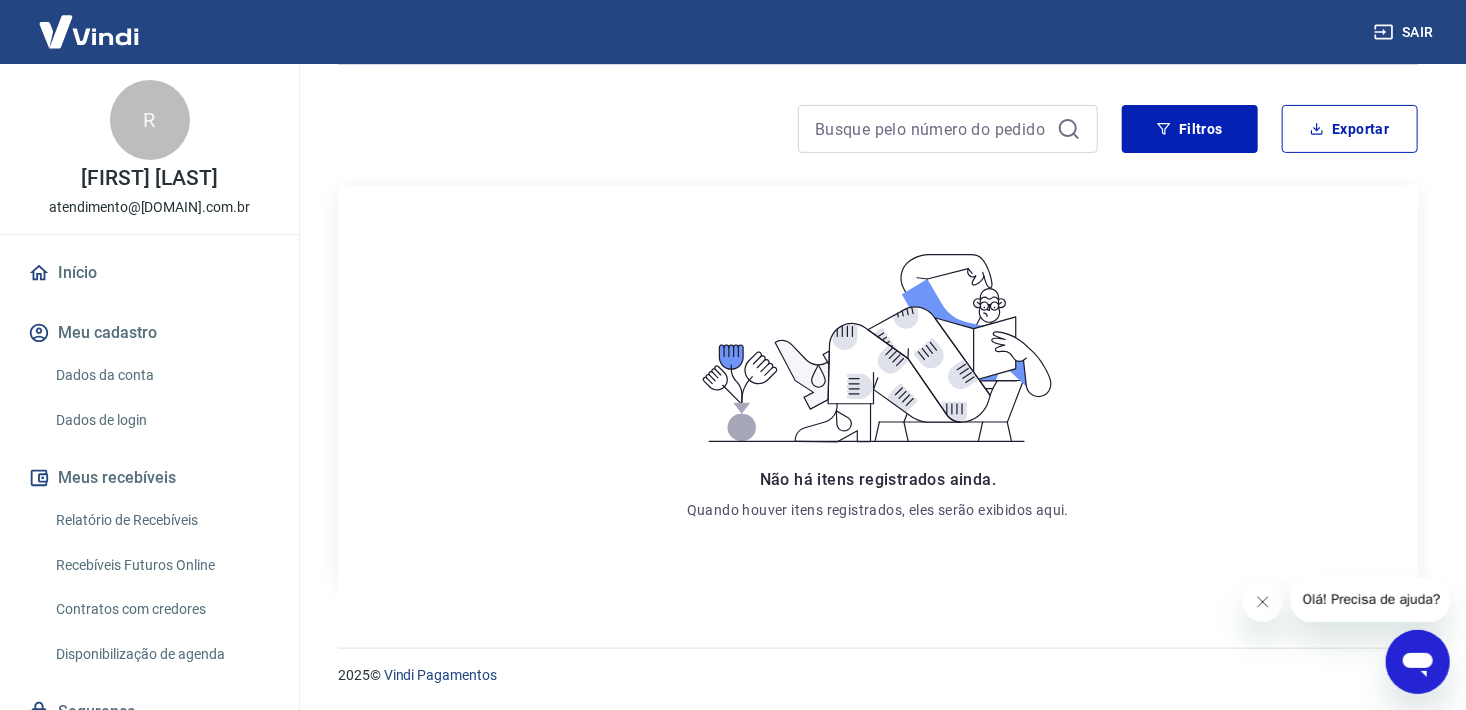 click on "Dados da conta" at bounding box center [161, 375] 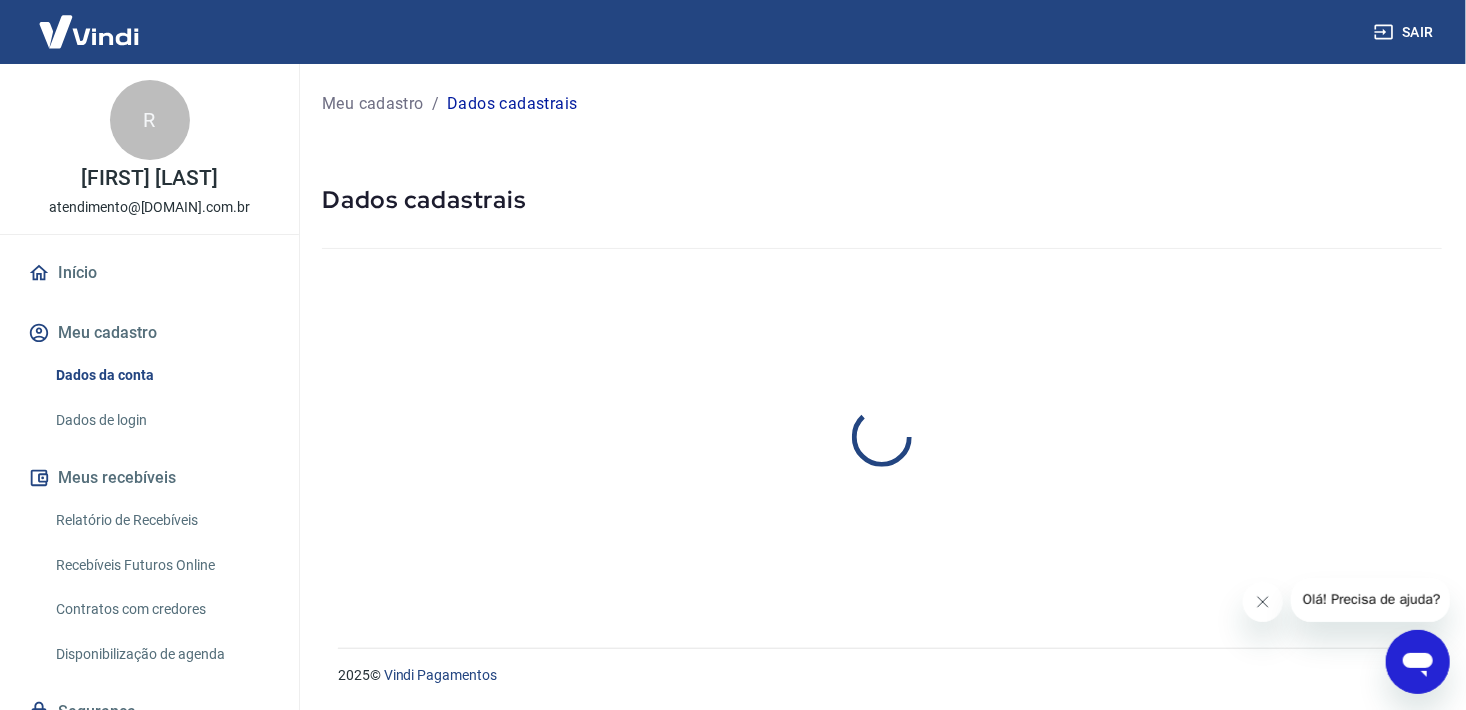 scroll, scrollTop: 0, scrollLeft: 0, axis: both 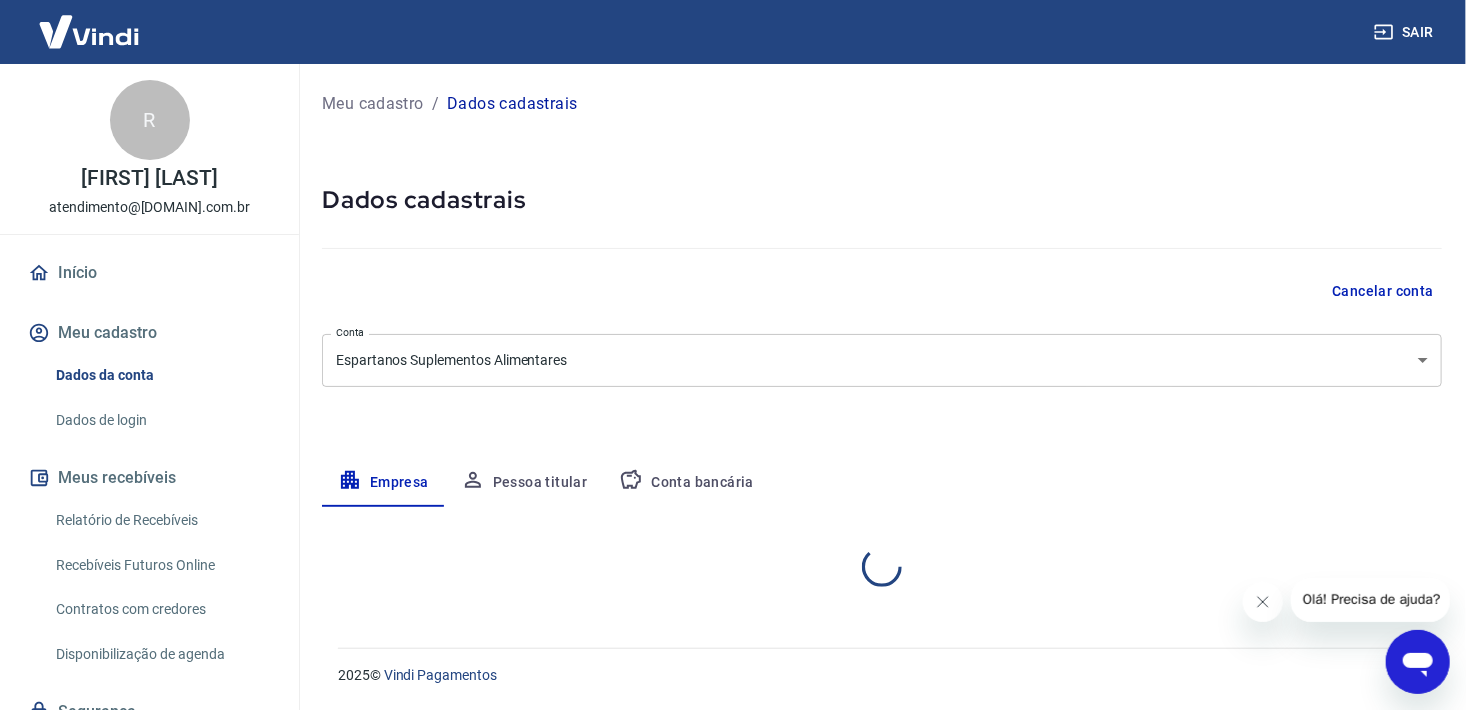 select on "SP" 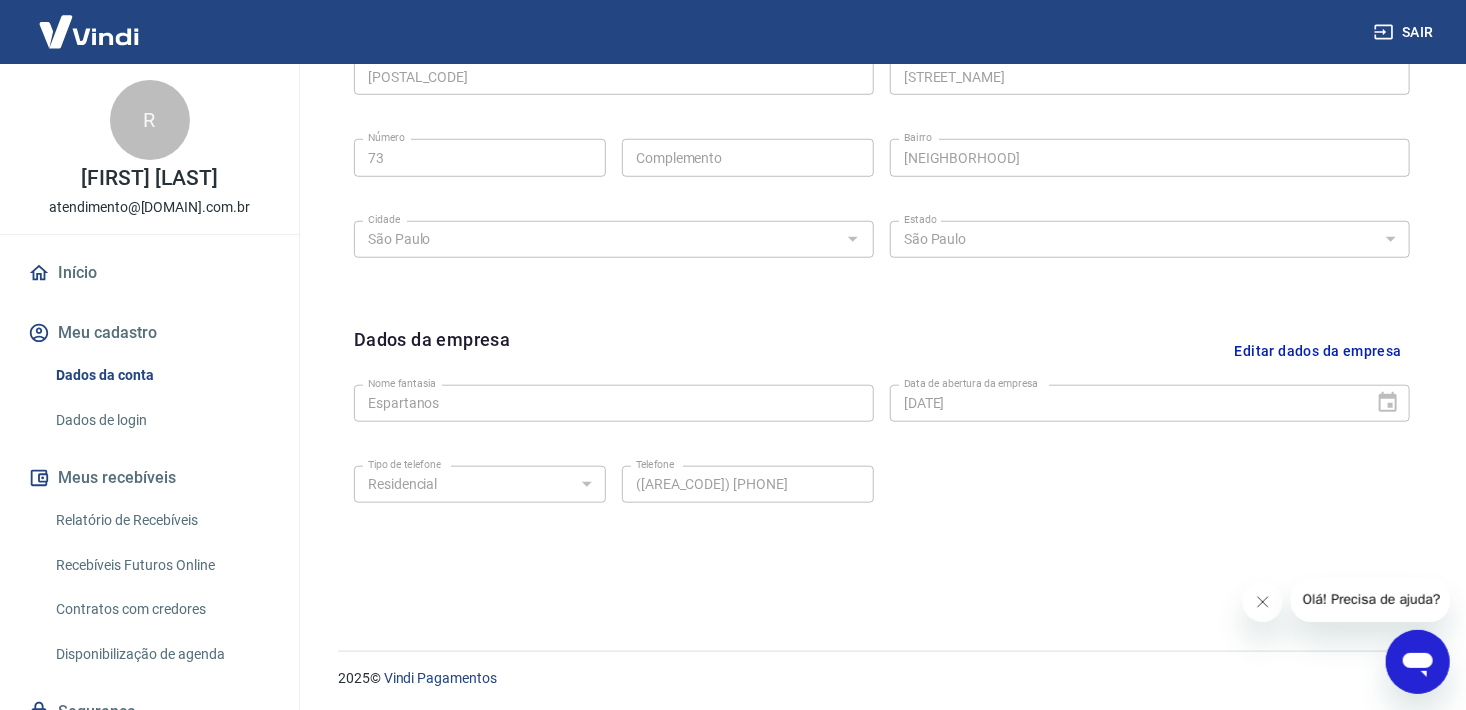 scroll, scrollTop: 731, scrollLeft: 0, axis: vertical 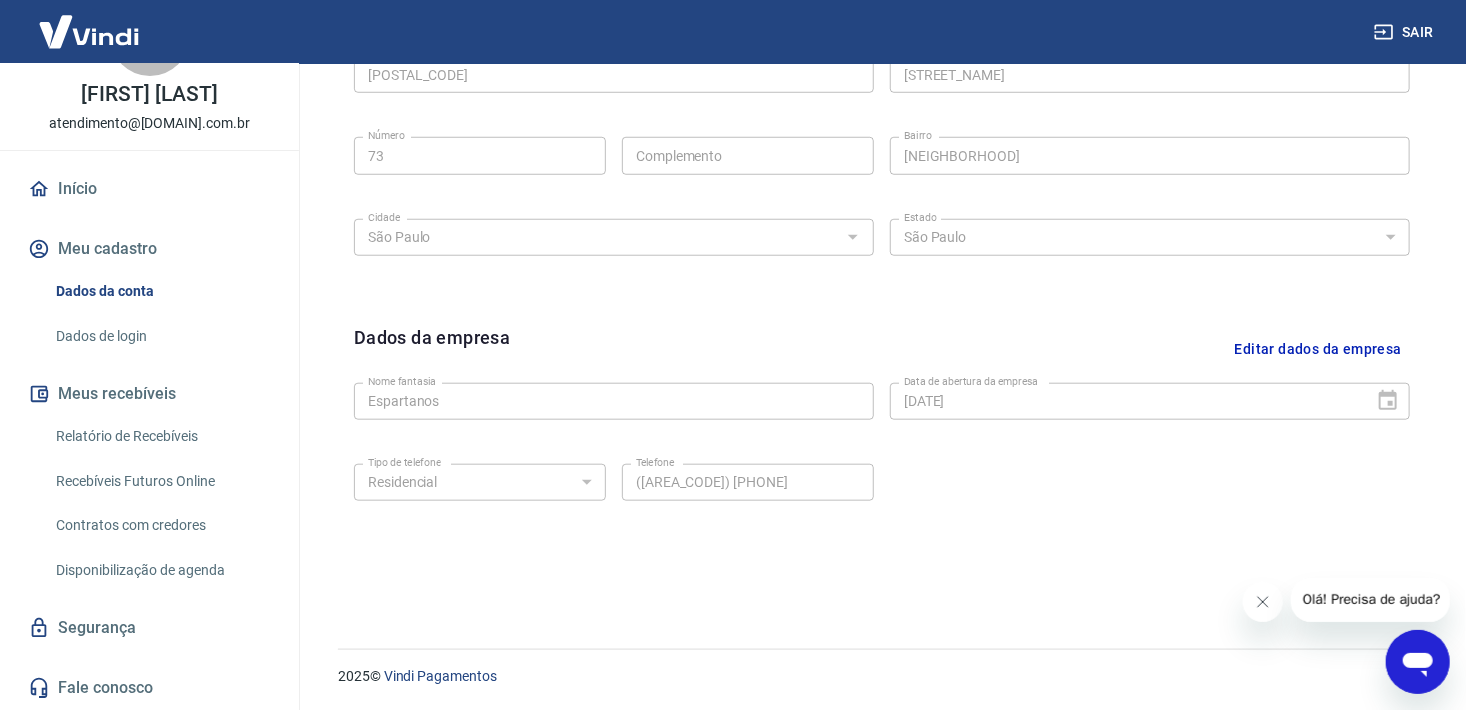 click on "Relatório de Recebíveis" at bounding box center [161, 436] 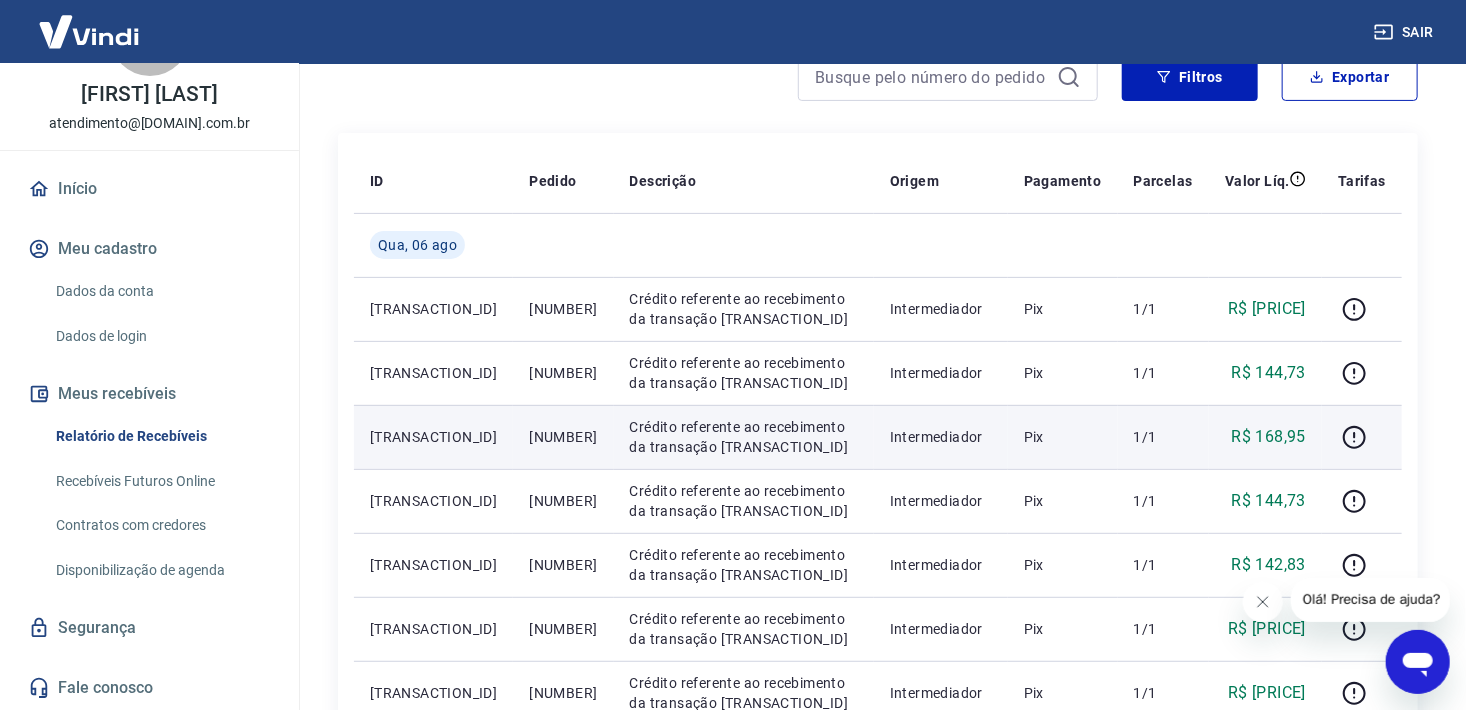 scroll, scrollTop: 200, scrollLeft: 0, axis: vertical 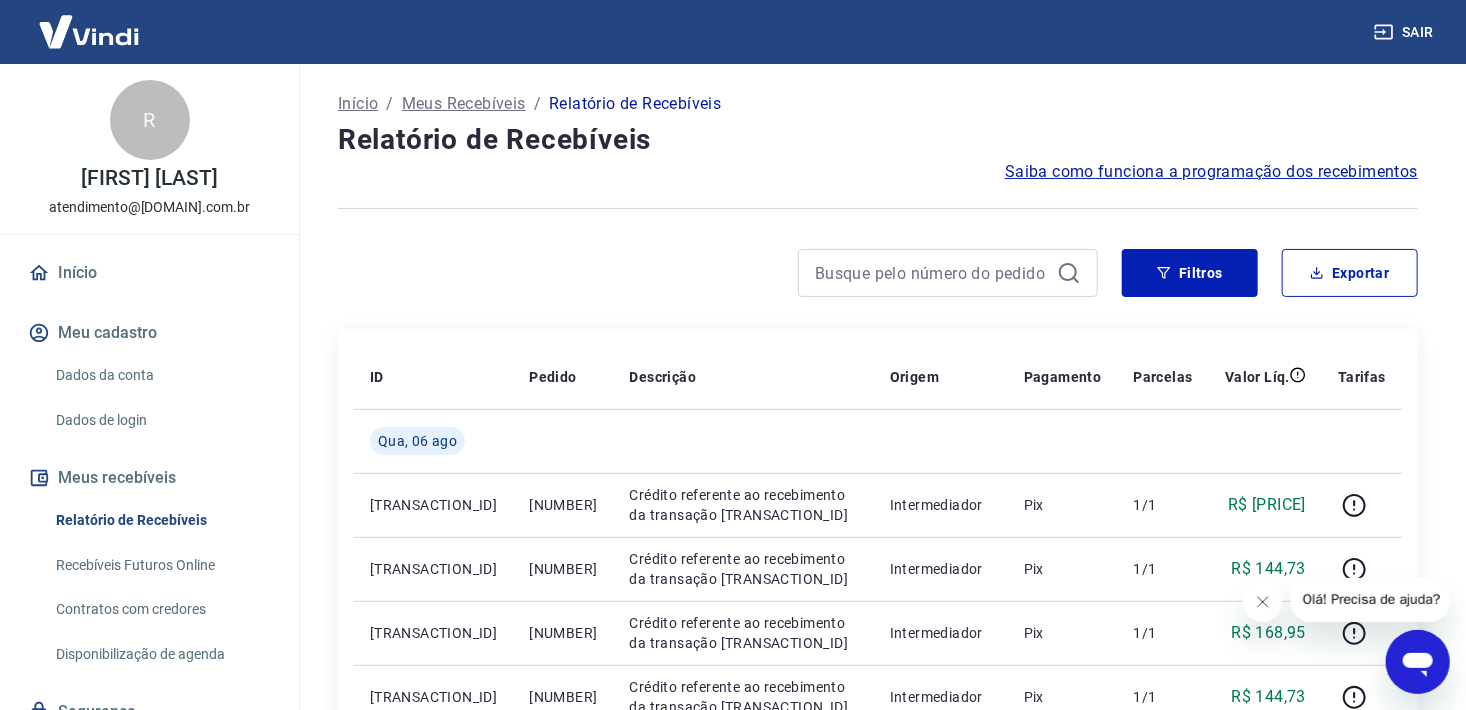click on "Dados da conta" at bounding box center [161, 375] 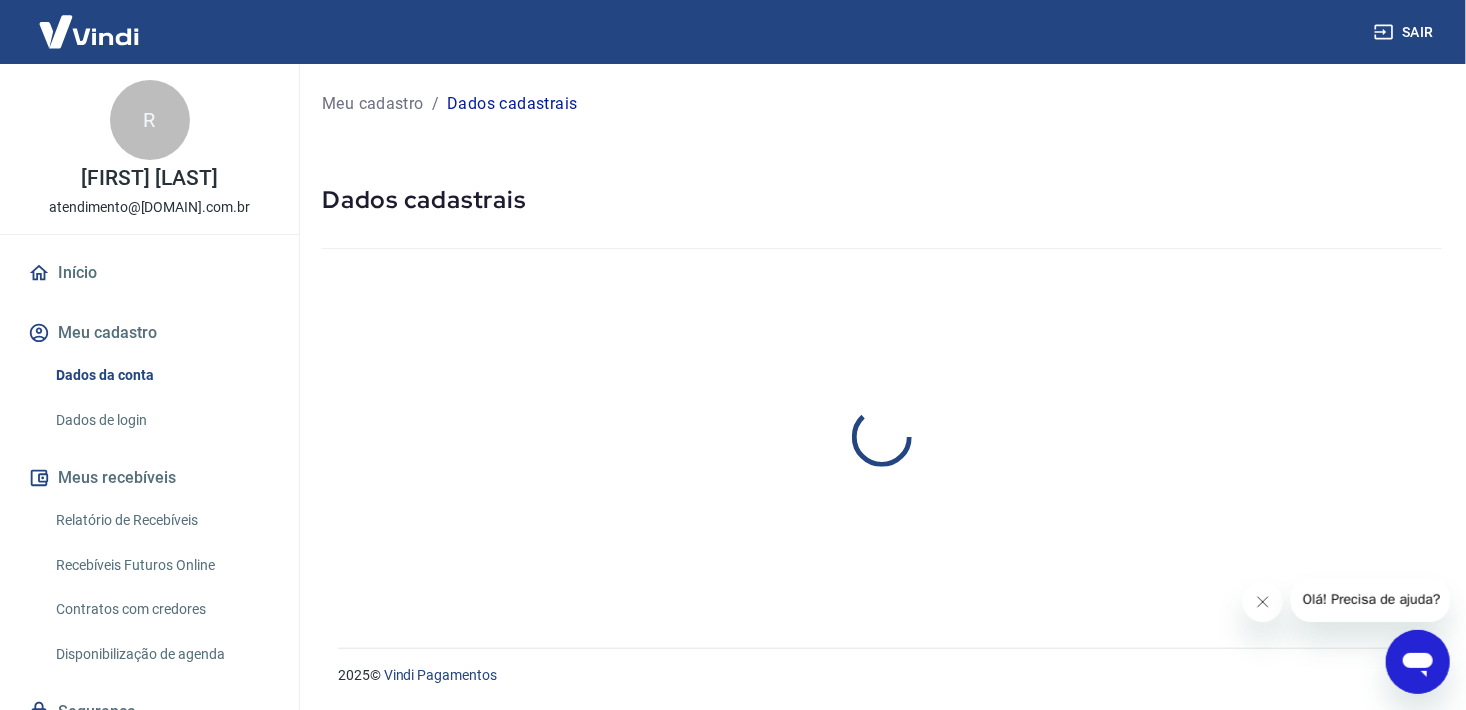 select on "SP" 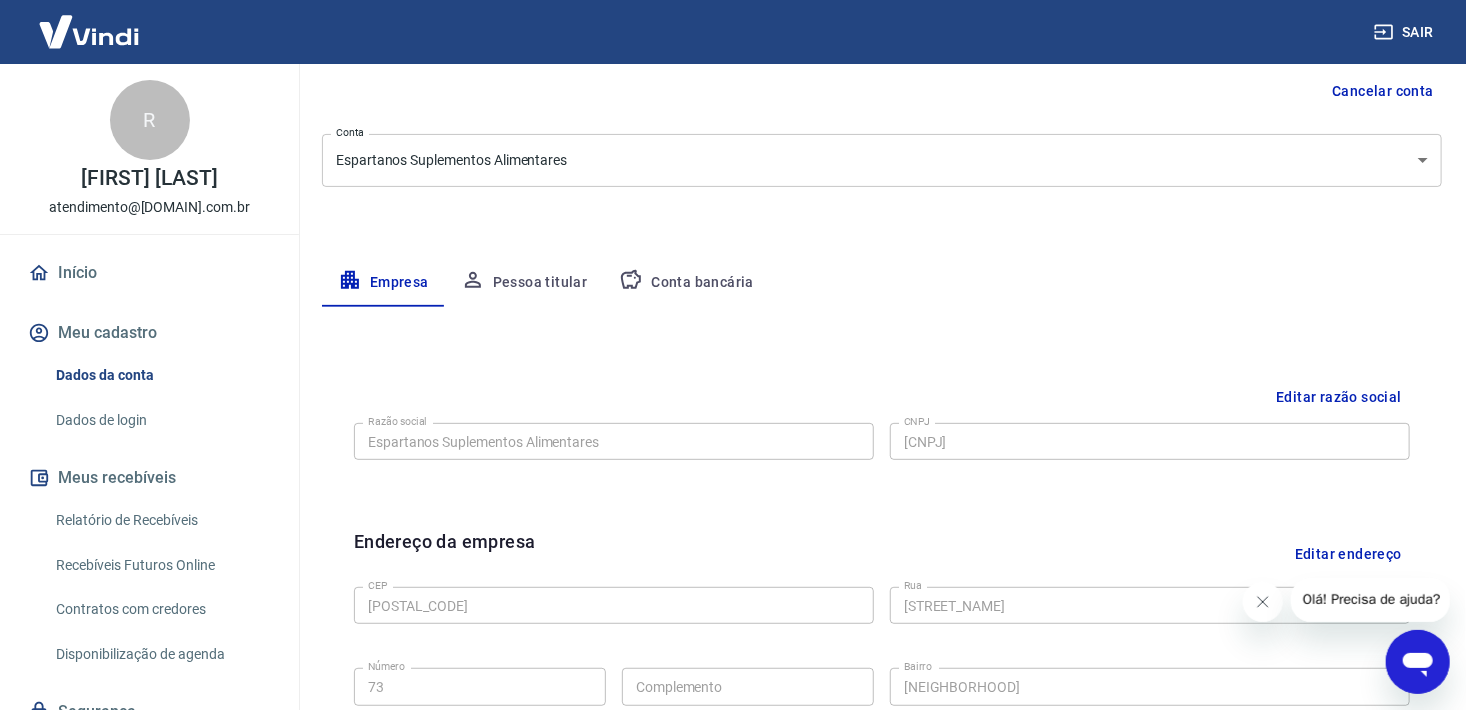 scroll, scrollTop: 0, scrollLeft: 0, axis: both 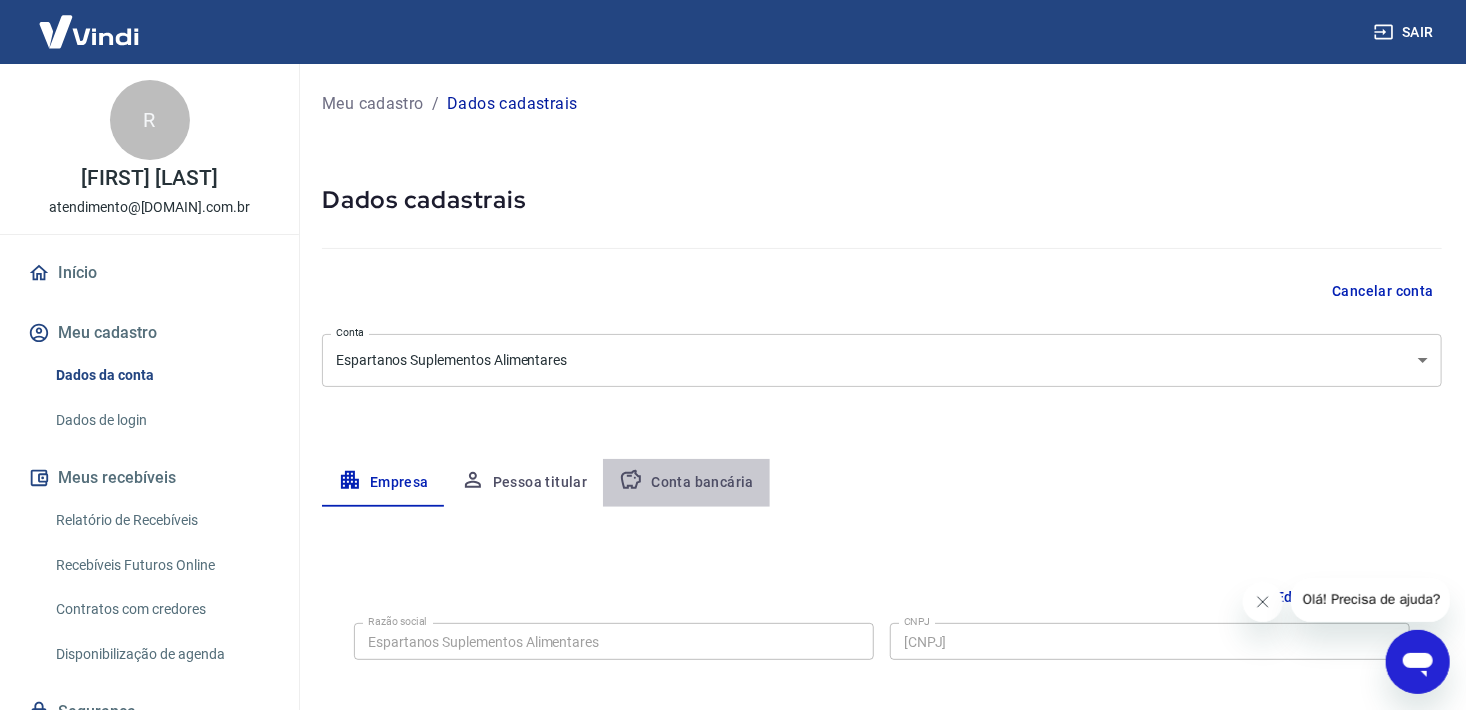 click on "Conta bancária" at bounding box center (686, 483) 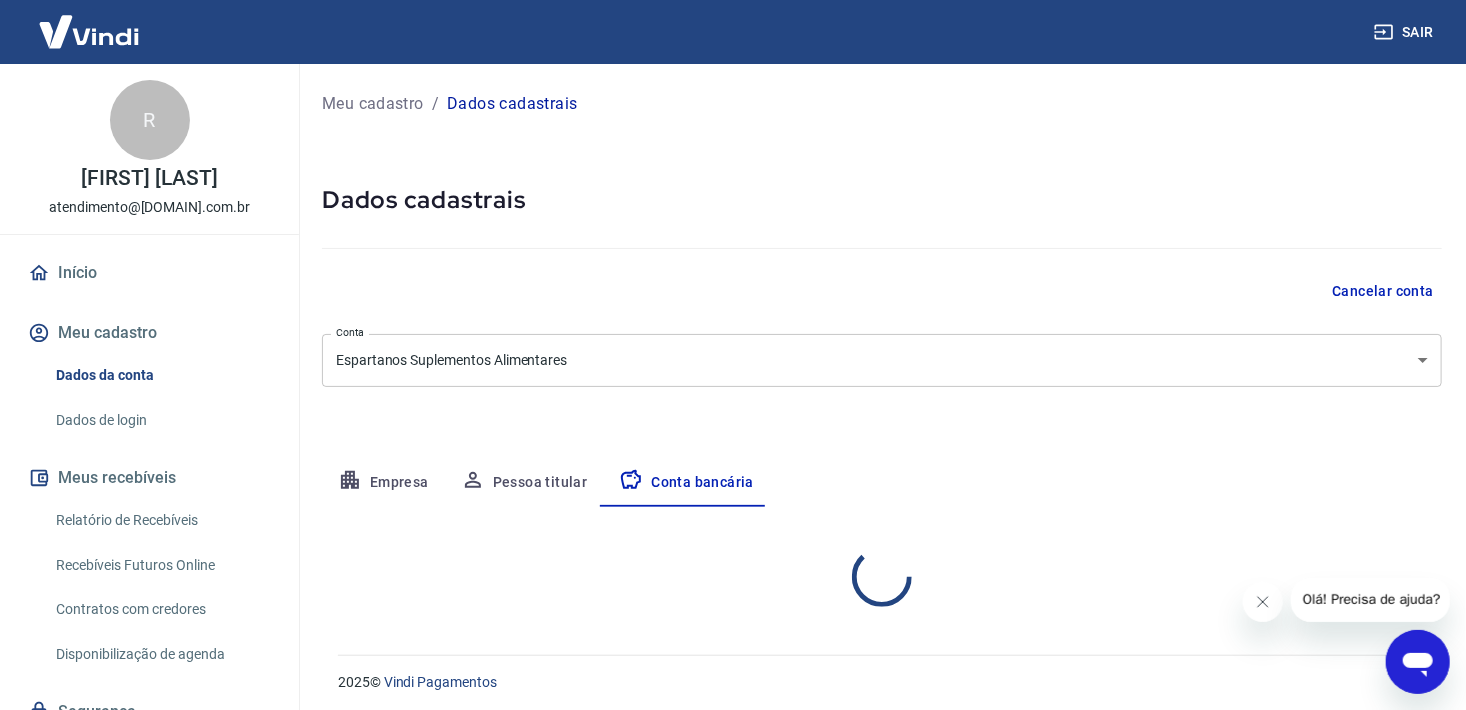 select on "1" 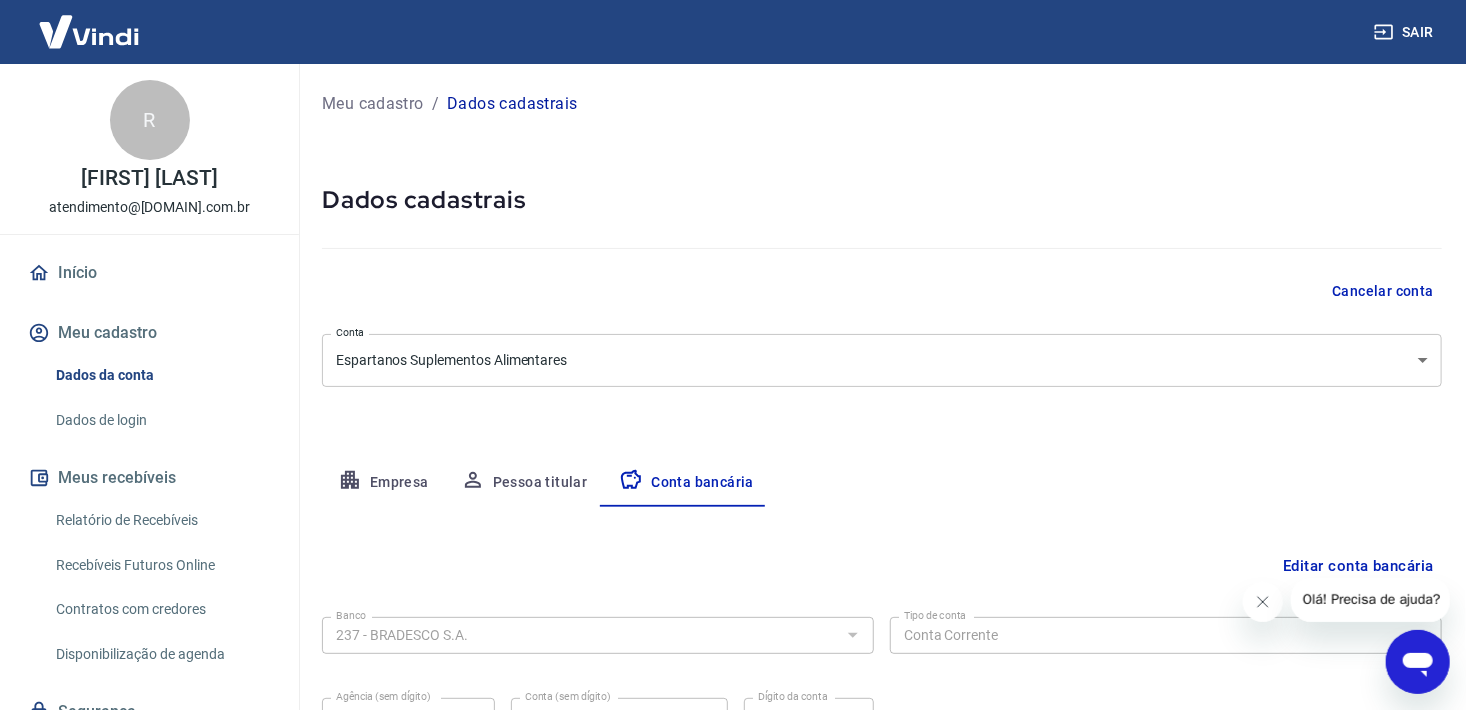 scroll, scrollTop: 200, scrollLeft: 0, axis: vertical 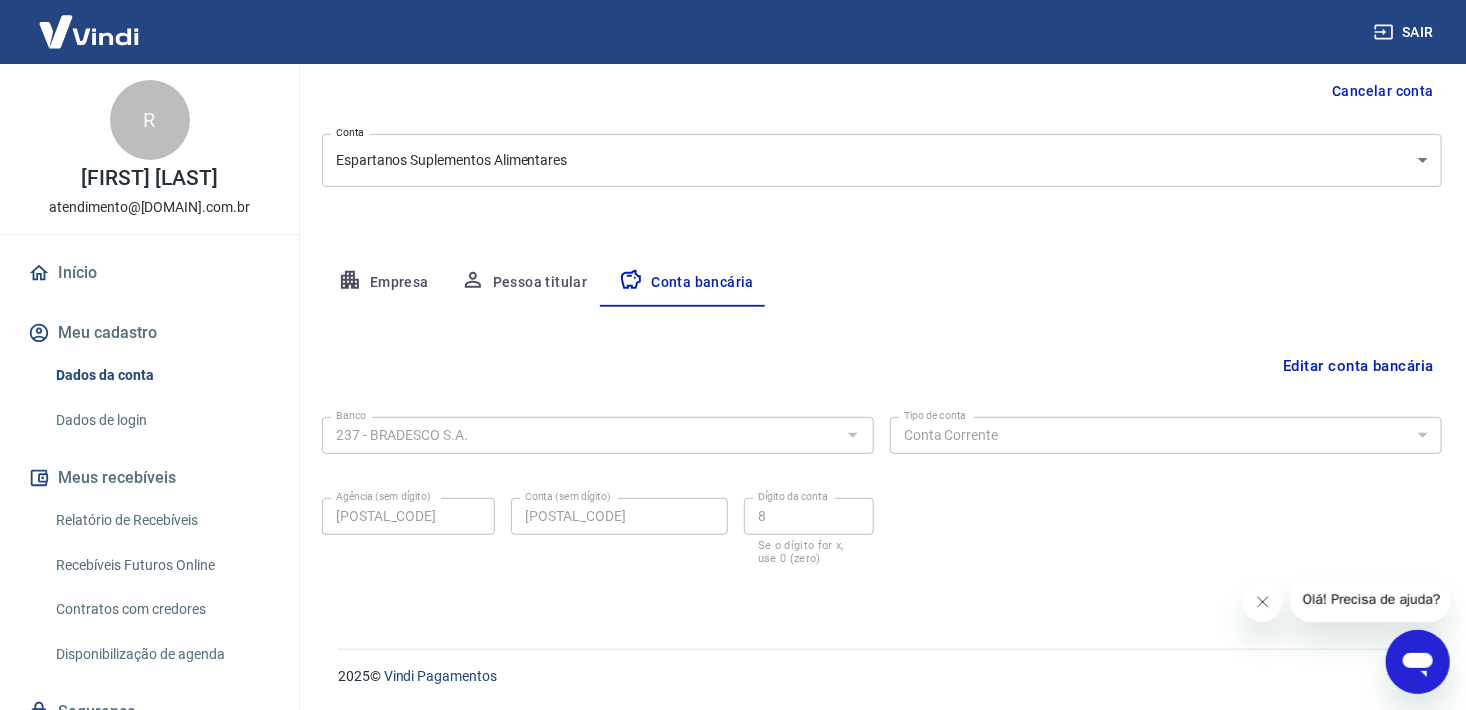type 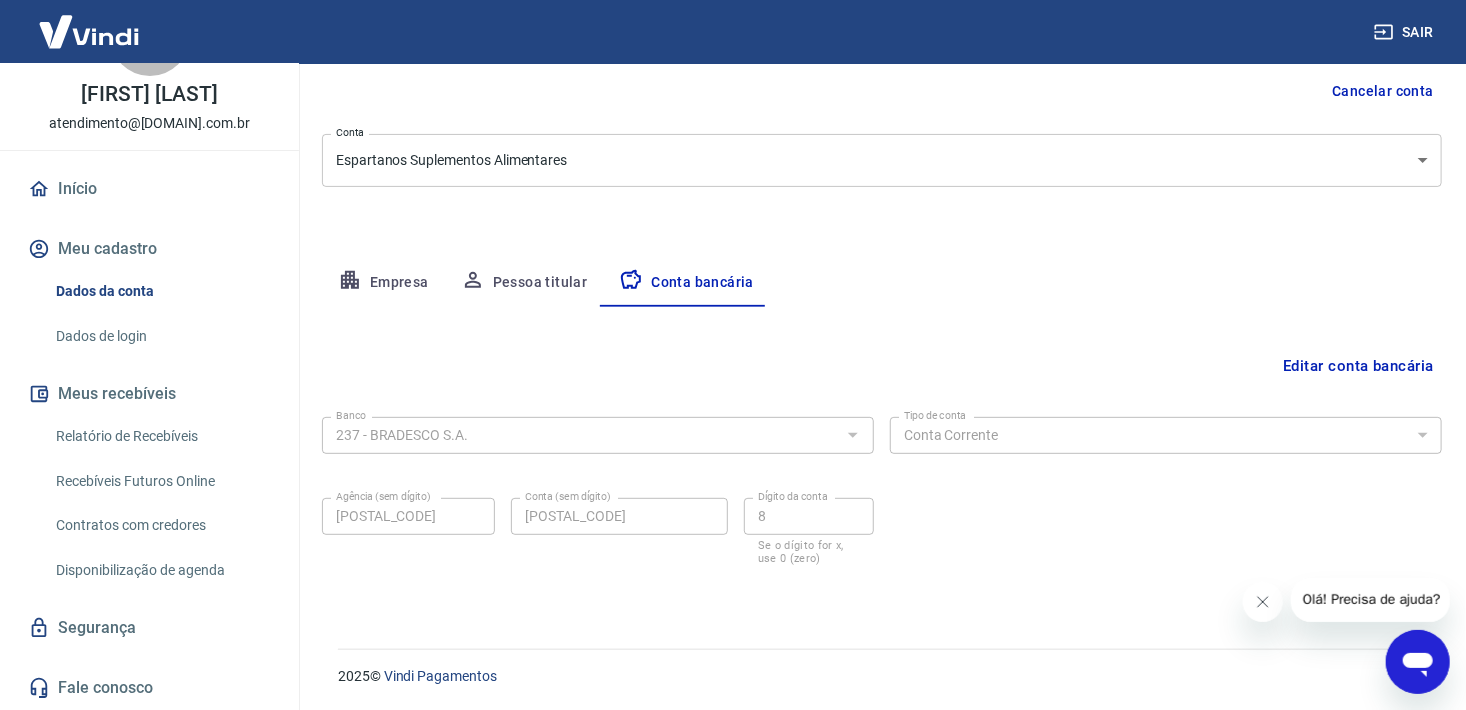 scroll, scrollTop: 0, scrollLeft: 0, axis: both 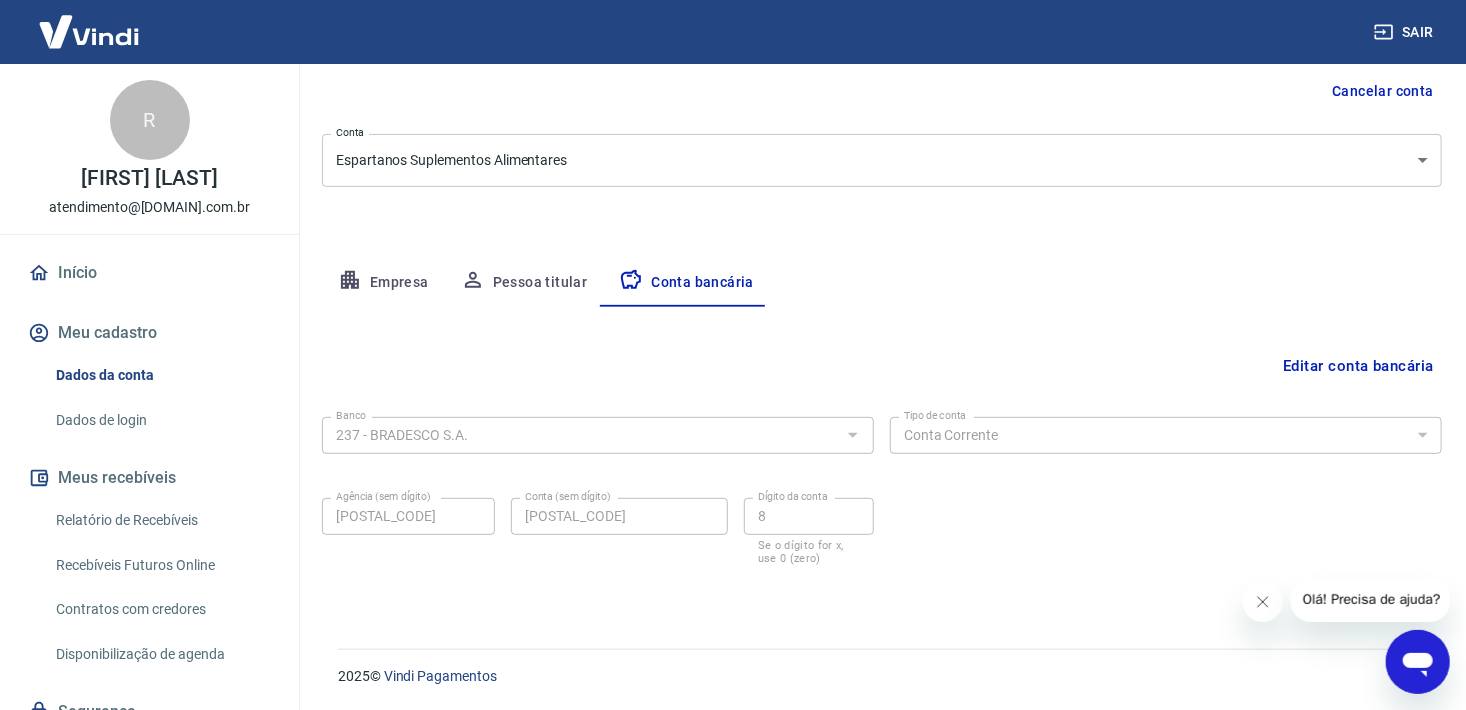 click on "Início" at bounding box center [149, 273] 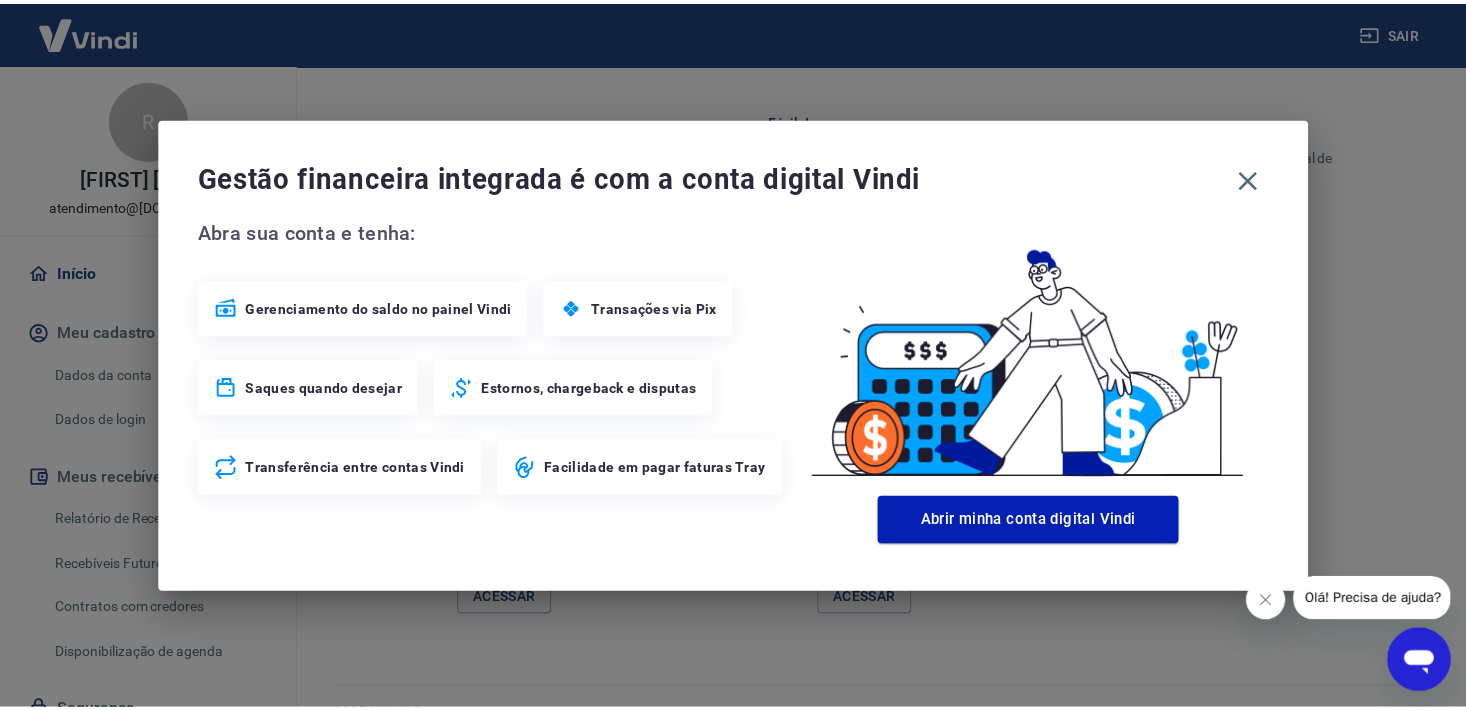 scroll, scrollTop: 1074, scrollLeft: 0, axis: vertical 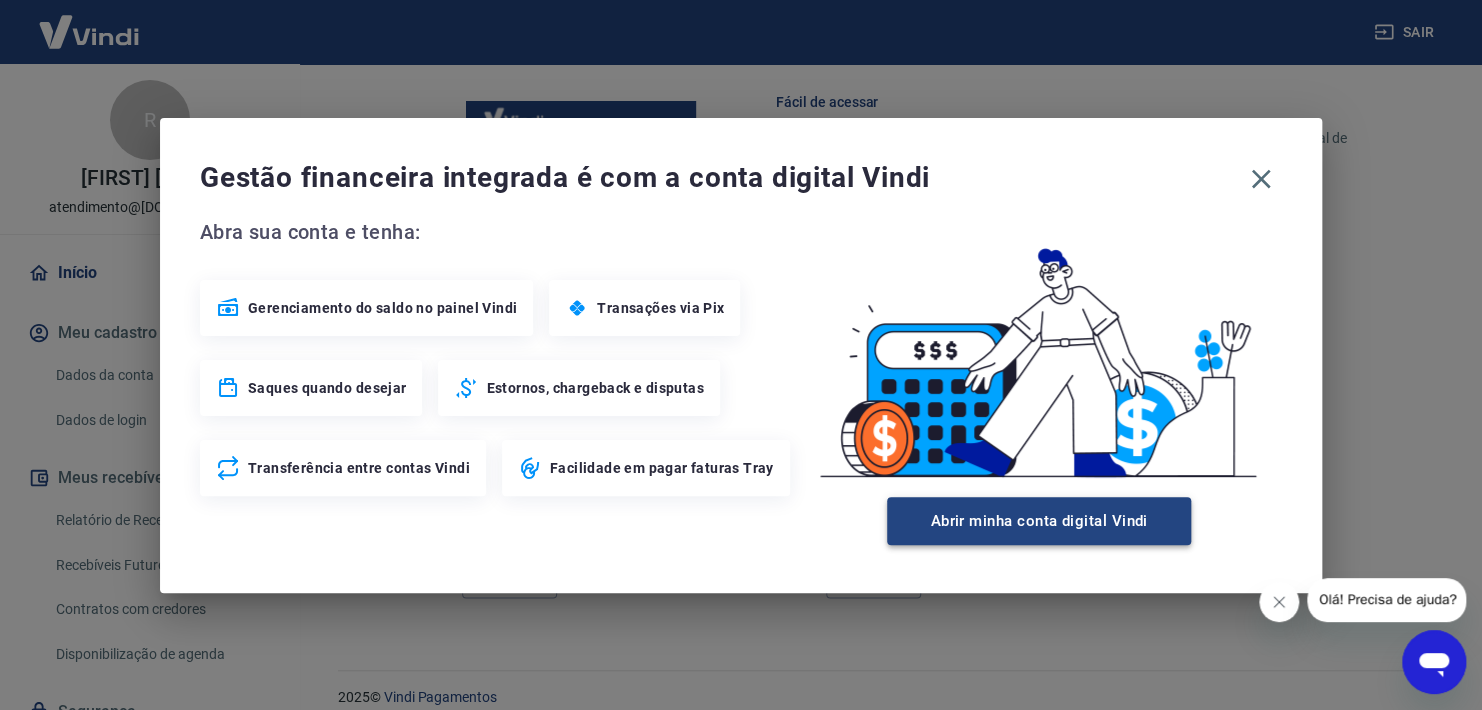 click on "Abrir minha conta digital Vindi" at bounding box center (1039, 521) 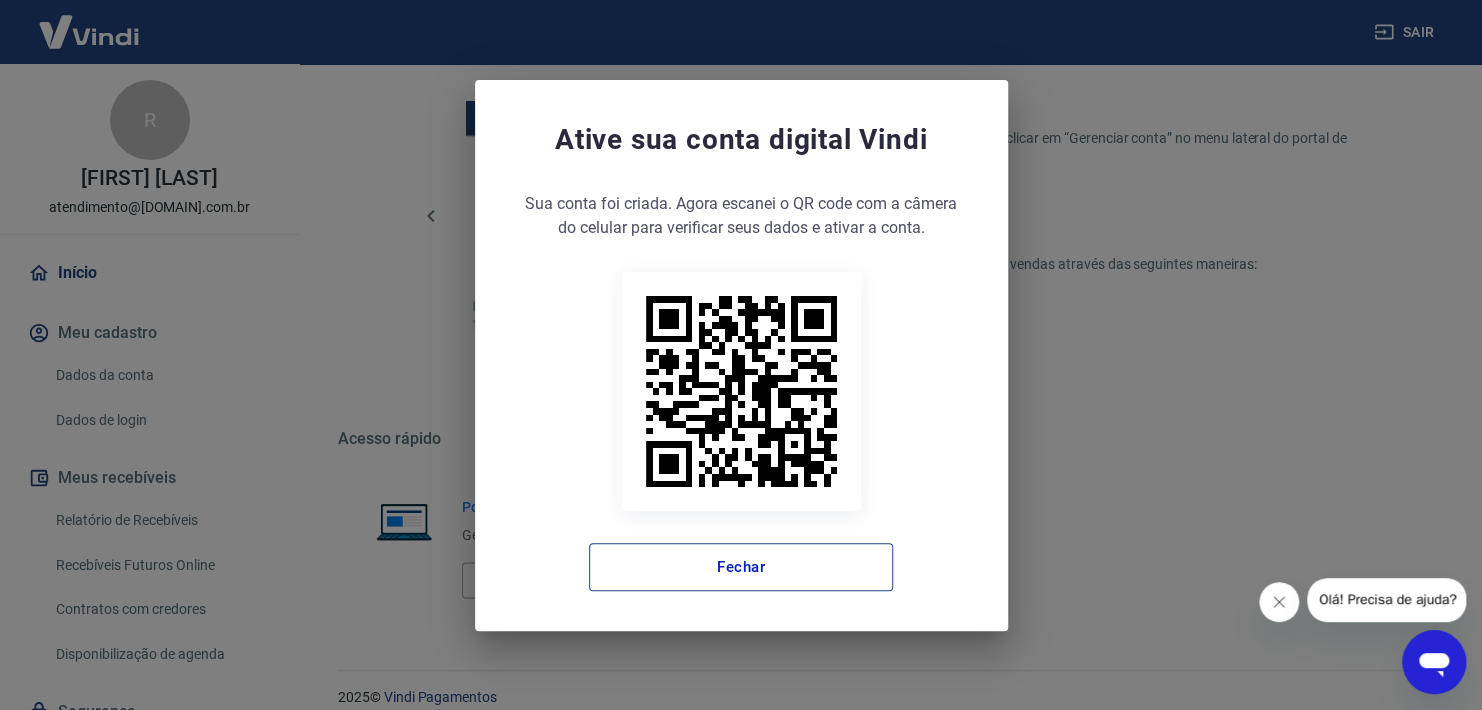 click on "Fechar" at bounding box center [741, 567] 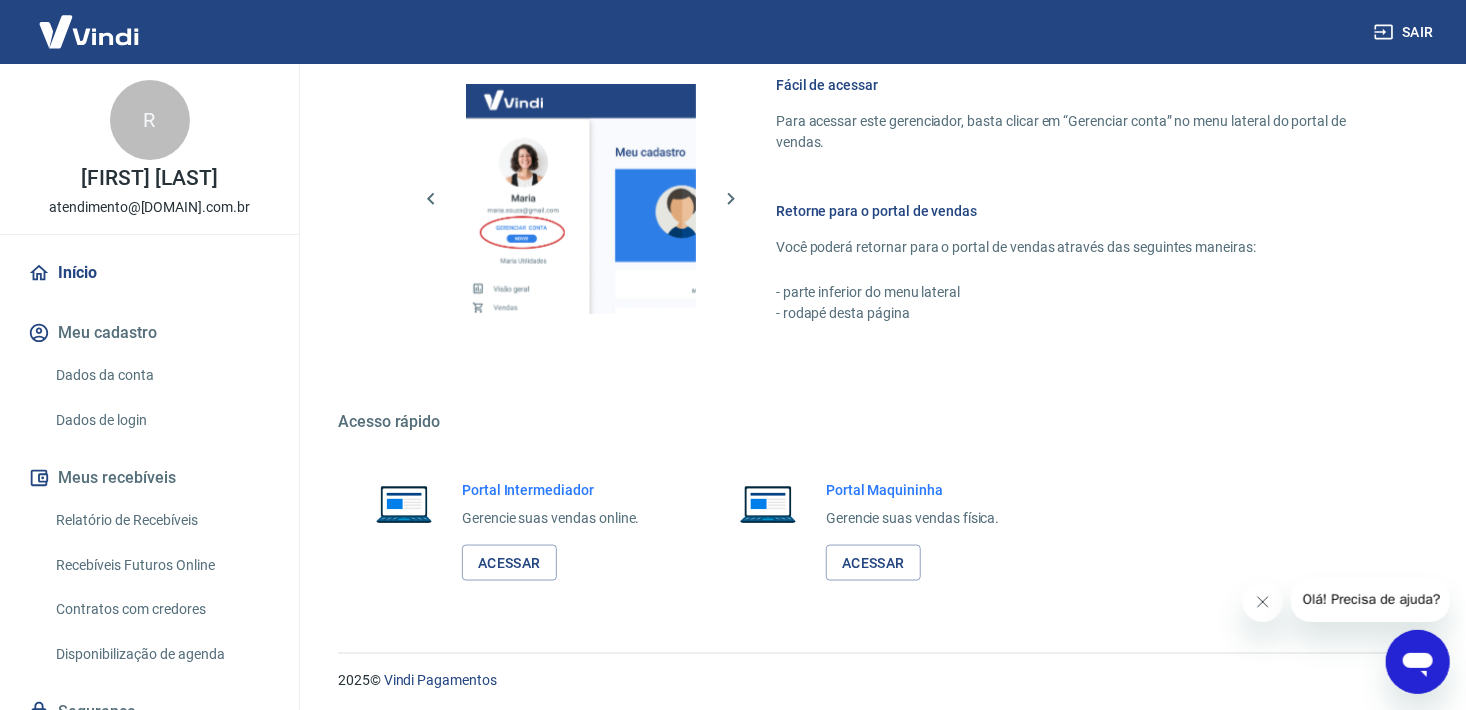 scroll, scrollTop: 1095, scrollLeft: 0, axis: vertical 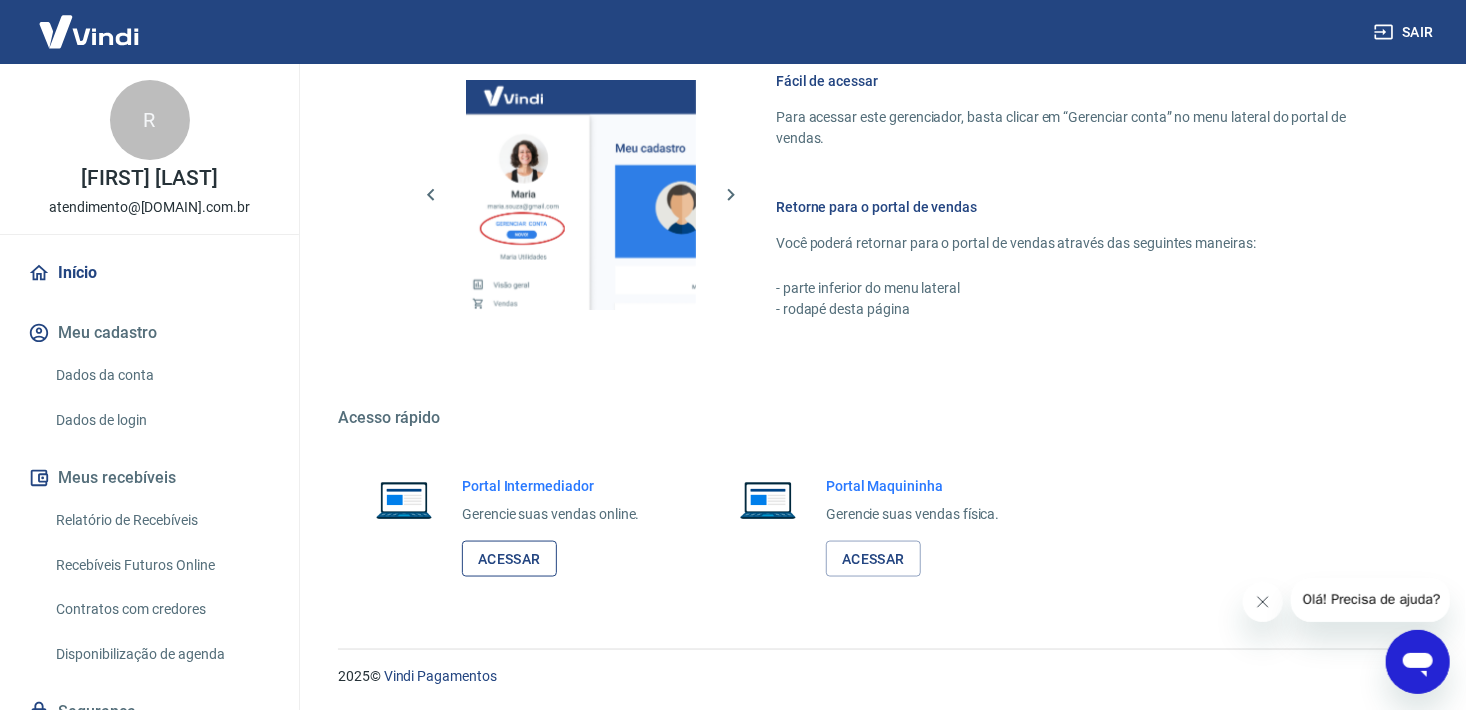 click on "Acessar" at bounding box center (509, 559) 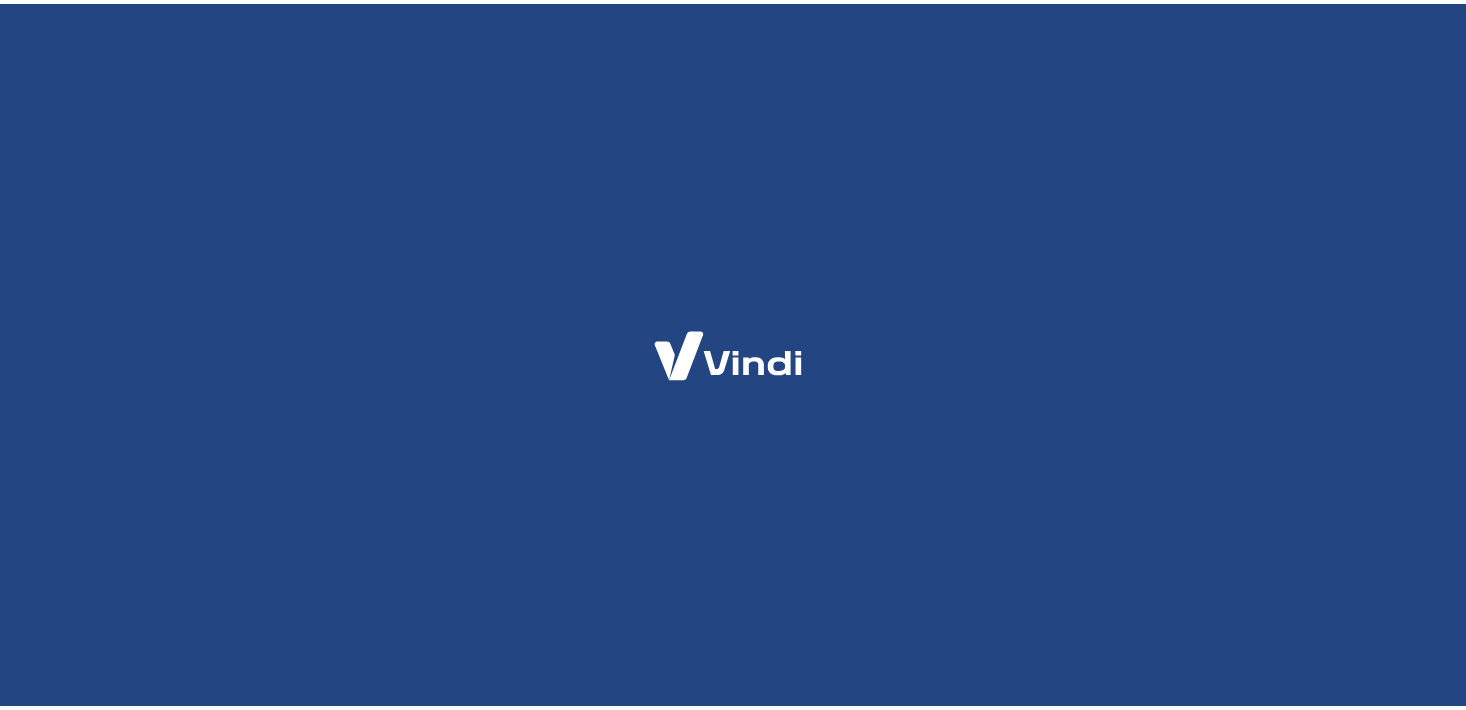 scroll, scrollTop: 0, scrollLeft: 0, axis: both 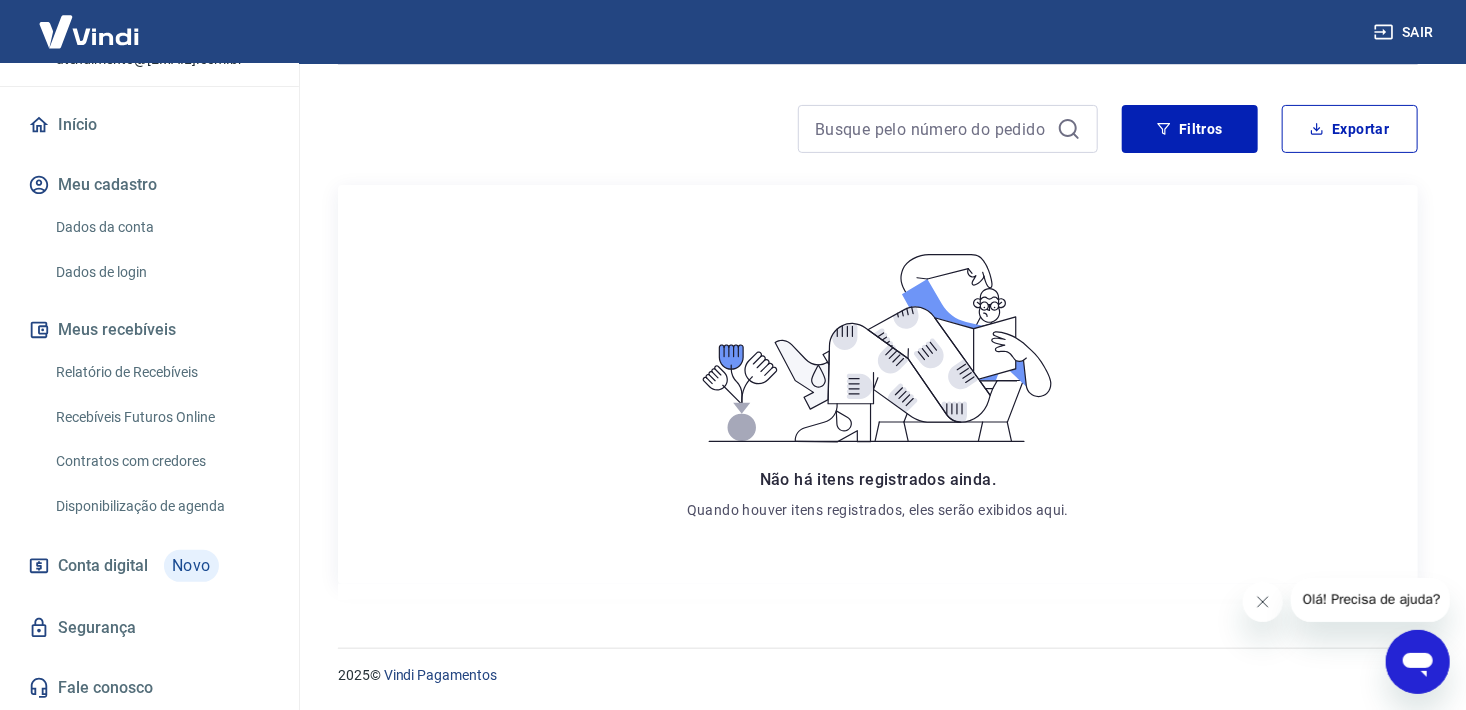 click on "Relatório de Recebíveis" at bounding box center [161, 372] 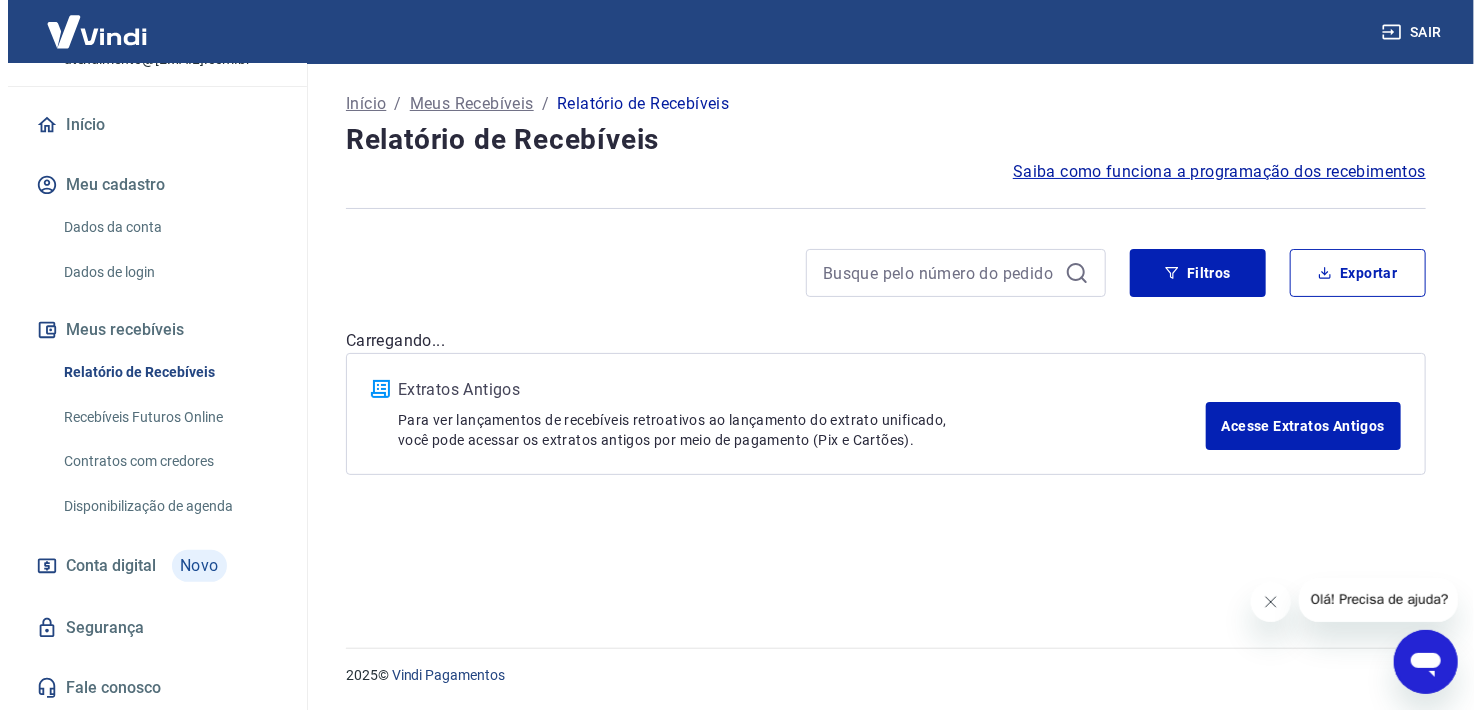 scroll, scrollTop: 0, scrollLeft: 0, axis: both 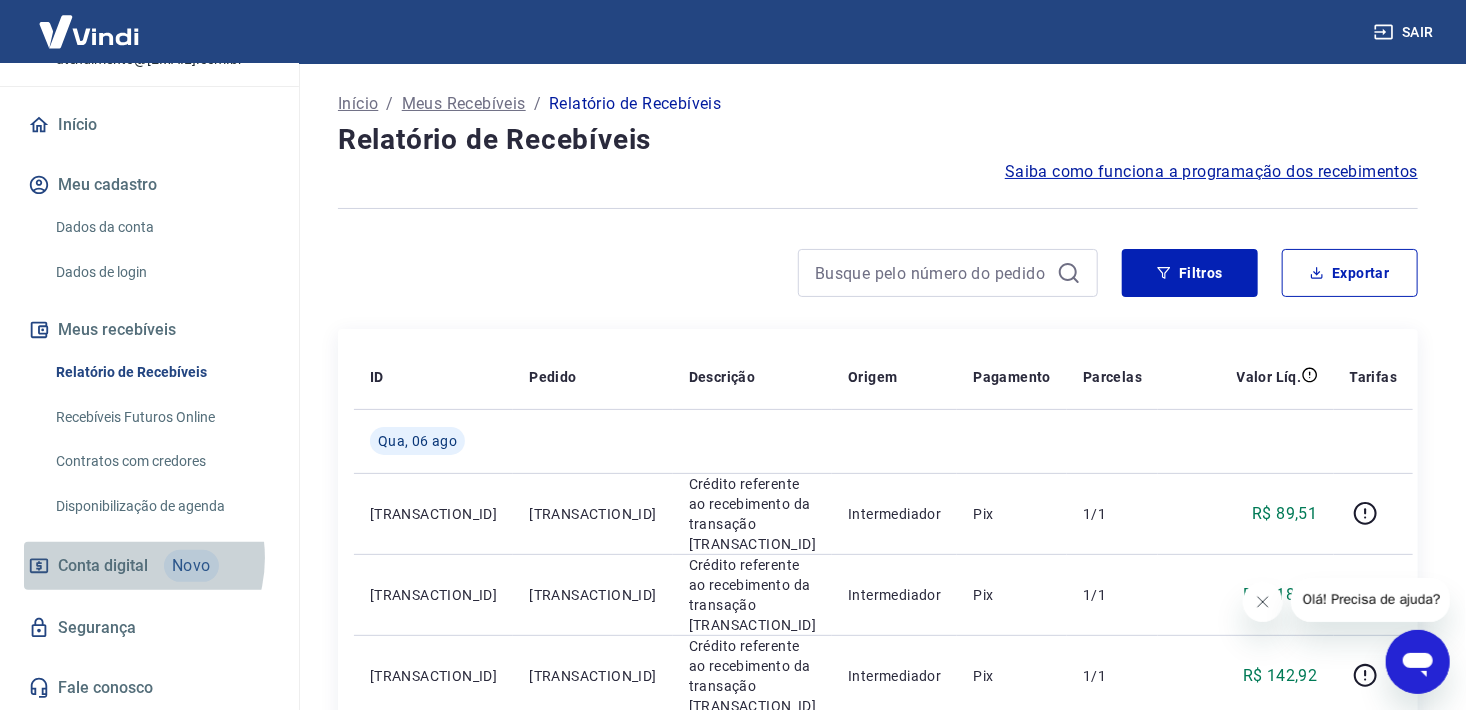 click on "Conta digital" at bounding box center (103, 566) 